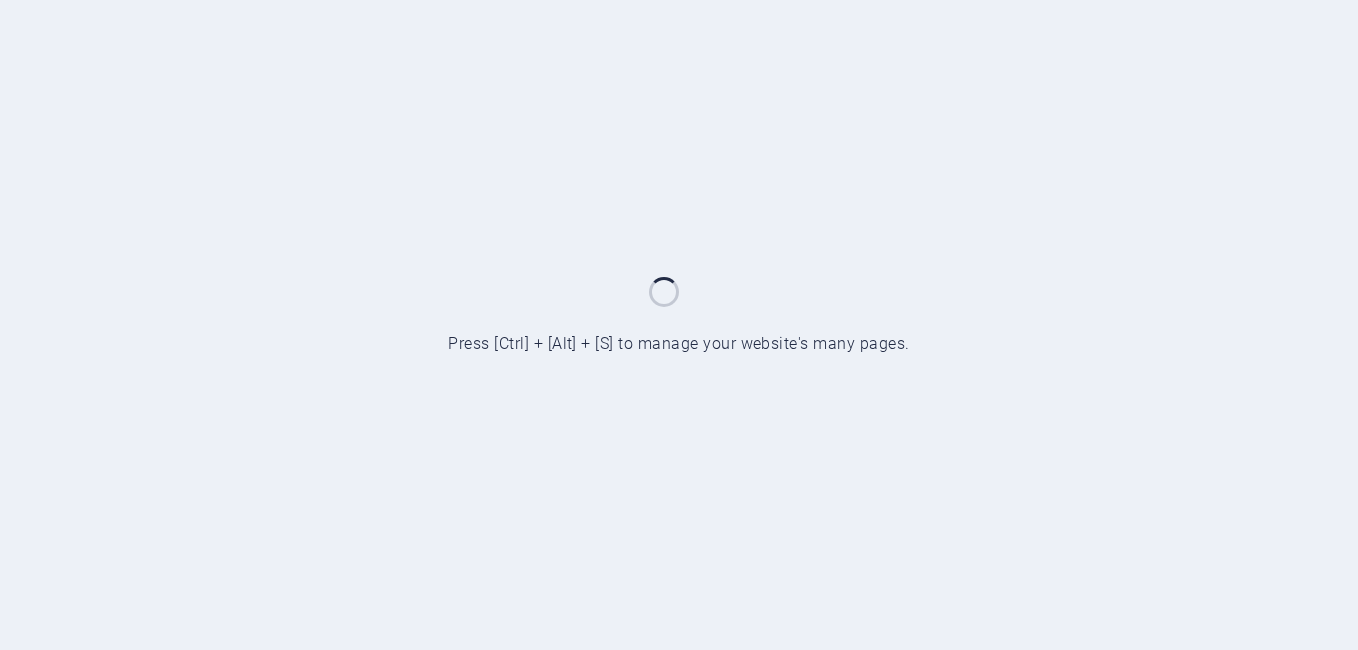 scroll, scrollTop: 0, scrollLeft: 0, axis: both 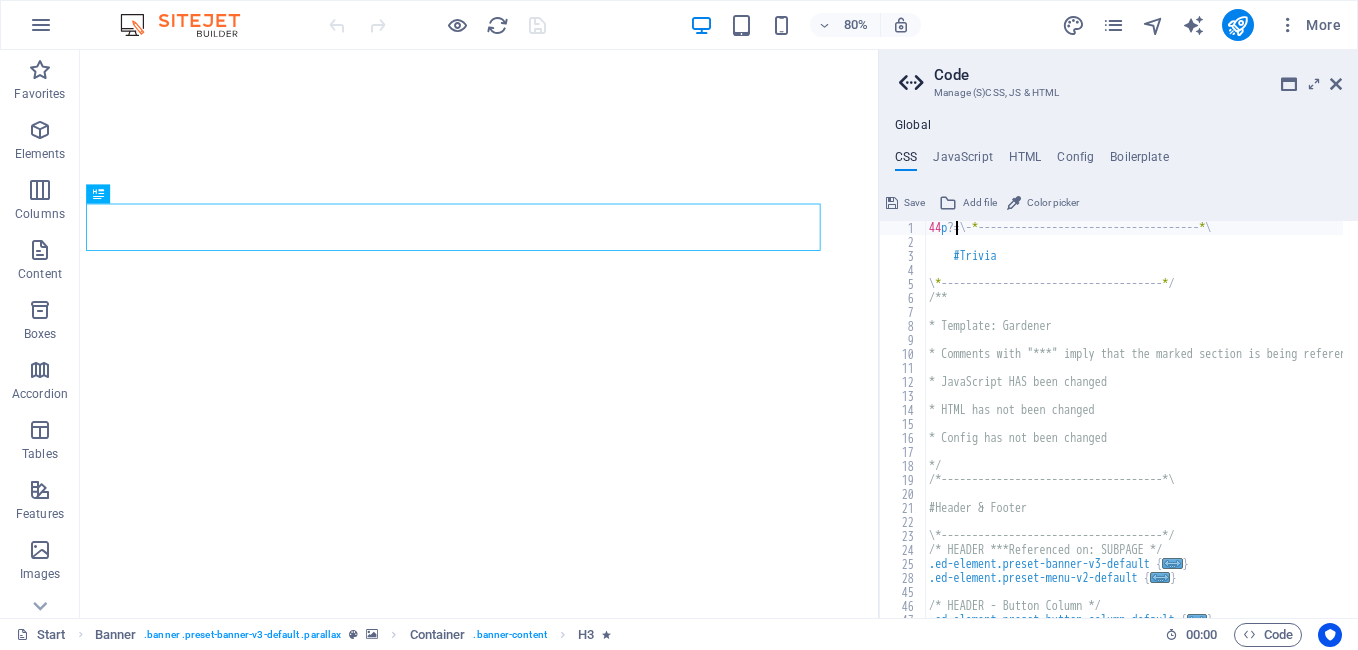 drag, startPoint x: 0, startPoint y: 0, endPoint x: 1254, endPoint y: 120, distance: 1259.7285 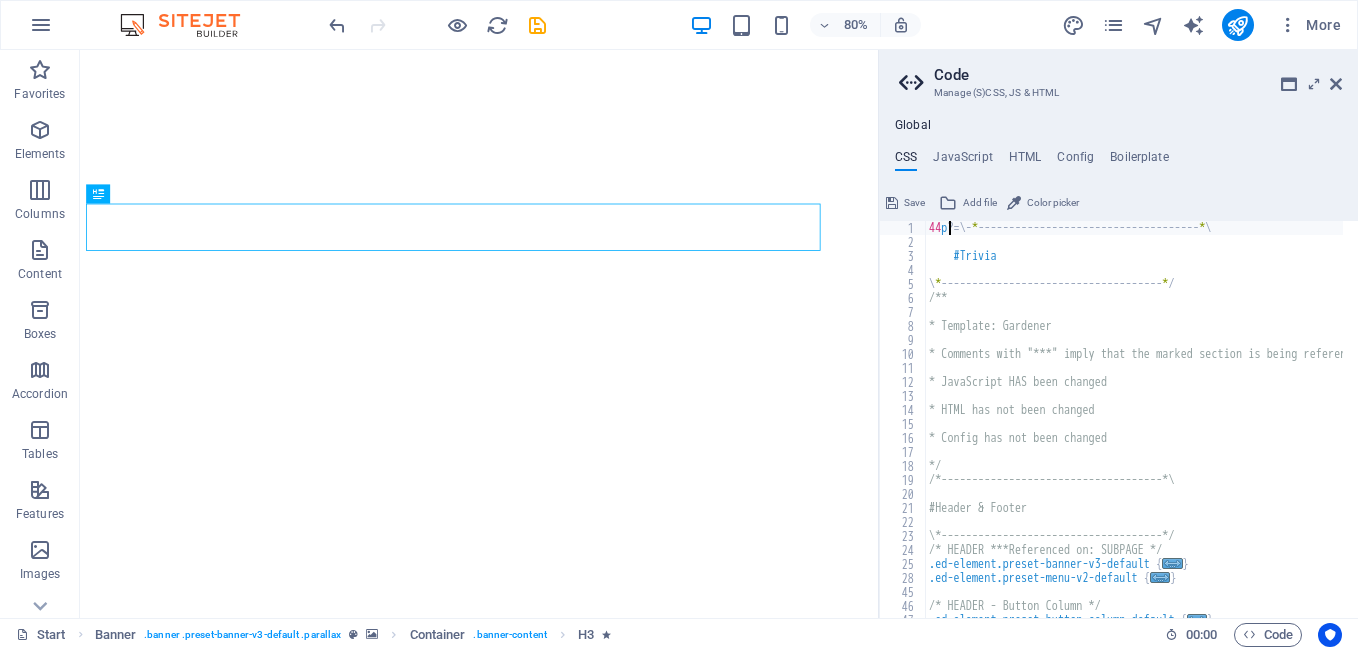 click on "44 p ?=\ - * ------------------------------------ * \      #Trivia \ * ------------------------------------ * / /**   * Template: Gardener   * Comments with "***" imply that the marked section is being referenced somewhere else   * JavaScript HAS been changed   * HTML has not been changed   * Config has not been changed   */ /*------------------------------------*\     #Header & Footer \*------------------------------------*/ /* HEADER ***Referenced on: SUBPAGE */ .ed-element.preset-banner-v3-default   { ... } .ed-element.preset-menu-v2-default   { ... } /* HEADER - Button Column */ .ed-element.preset-button-column-default   { ... }" at bounding box center (1283, 426) 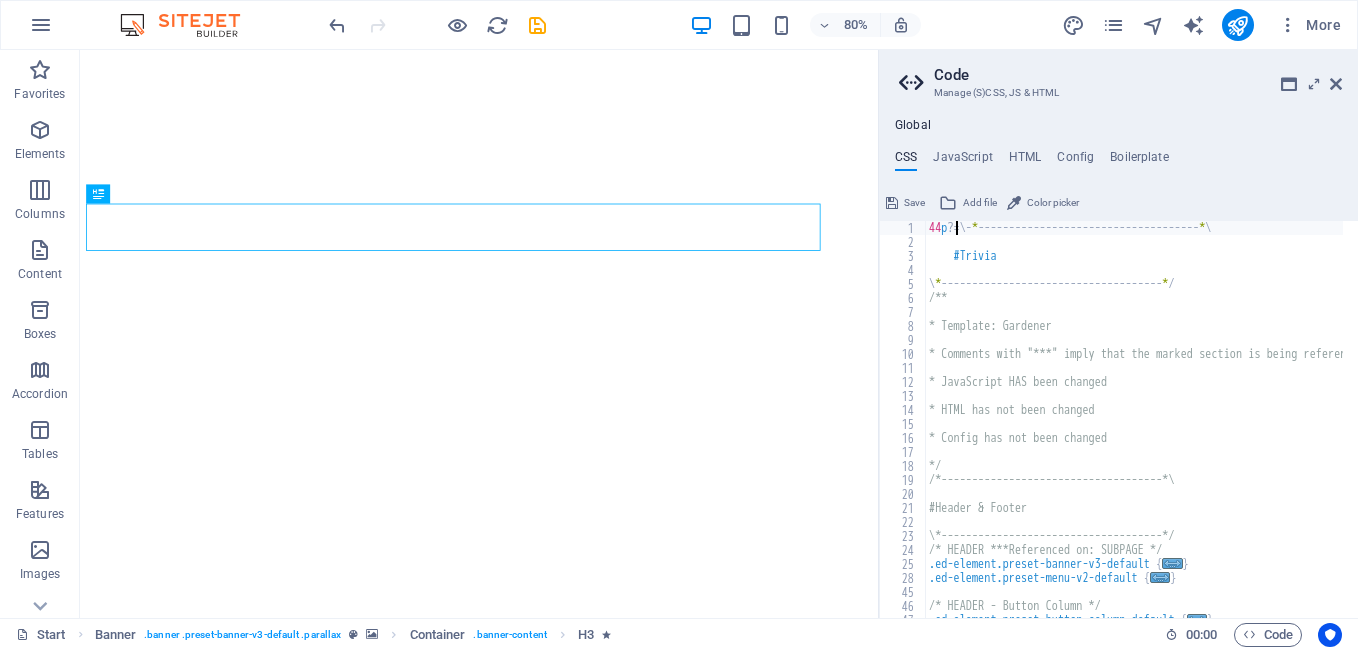 click on "44 p ?=\ - * ------------------------------------ * \      #Trivia \ * ------------------------------------ * / /**   * Template: Gardener   * Comments with "***" imply that the marked section is being referenced somewhere else   * JavaScript HAS been changed   * HTML has not been changed   * Config has not been changed   */ /*------------------------------------*\     #Header & Footer \*------------------------------------*/ /* HEADER ***Referenced on: SUBPAGE */ .ed-element.preset-banner-v3-default   { ... } .ed-element.preset-menu-v2-default   { ... } /* HEADER - Button Column */ .ed-element.preset-button-column-default   { ... }" at bounding box center (1283, 426) 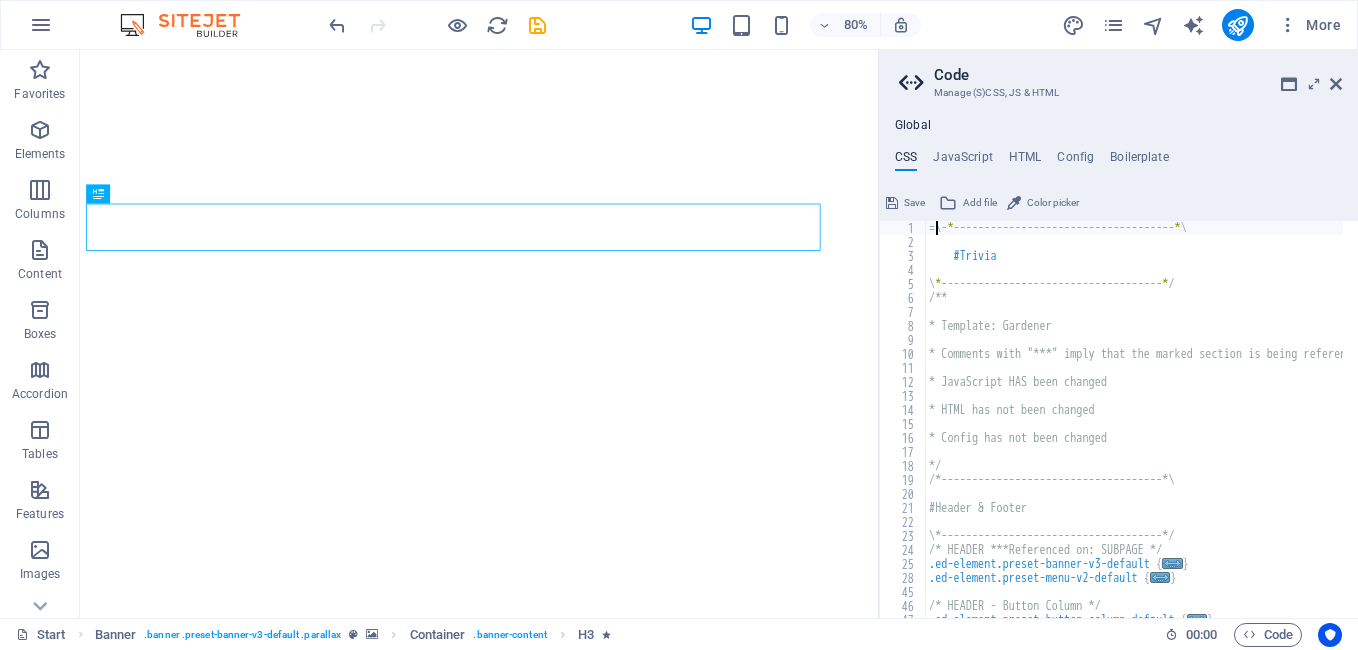click on "=\ - * ------------------------------------ * \      #Trivia \ * ------------------------------------ * / /**   * Template: Gardener   * Comments with "***" imply that the marked section is being referenced somewhere else   * JavaScript HAS been changed   * HTML has not been changed   * Config has not been changed   */ /*------------------------------------*\     #Header & Footer \*------------------------------------*/ /* HEADER ***Referenced on: SUBPAGE */ .ed-element.preset-banner-v3-default   { ... } .ed-element.preset-menu-v2-default   { ... } /* HEADER - Button Column */ .ed-element.preset-button-column-default   { ... }" at bounding box center [1283, 426] 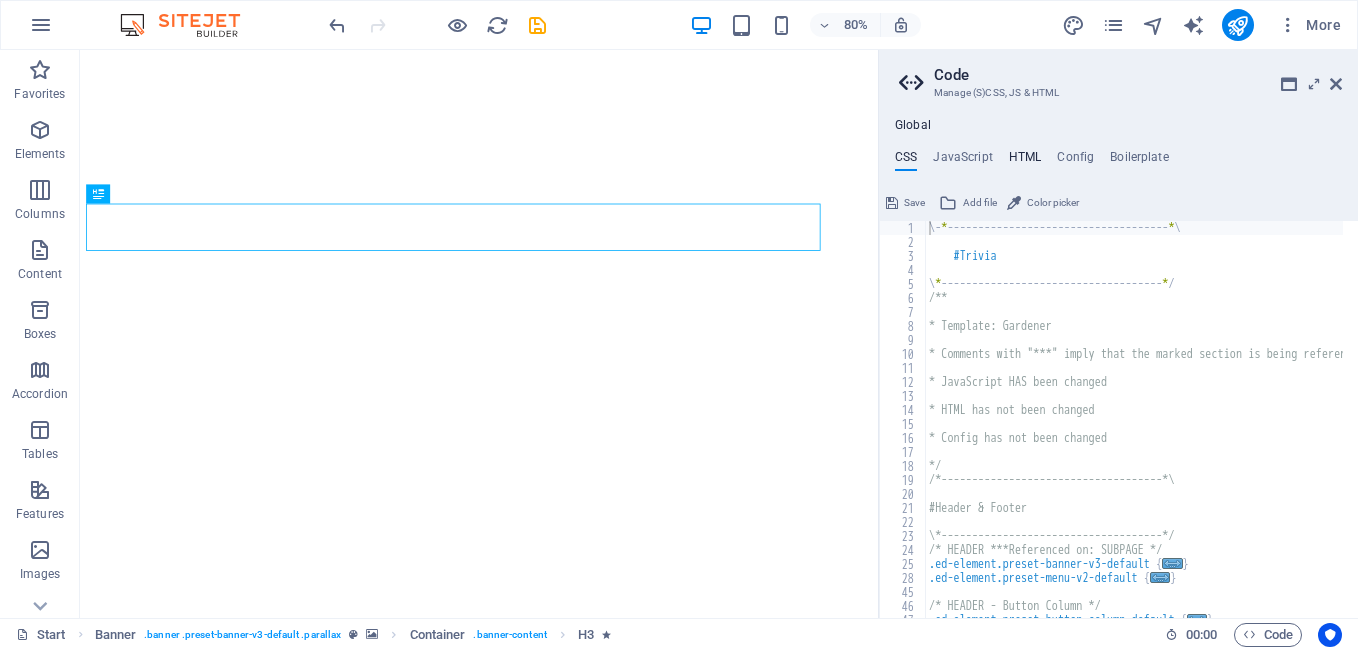 click on "HTML" at bounding box center [1025, 161] 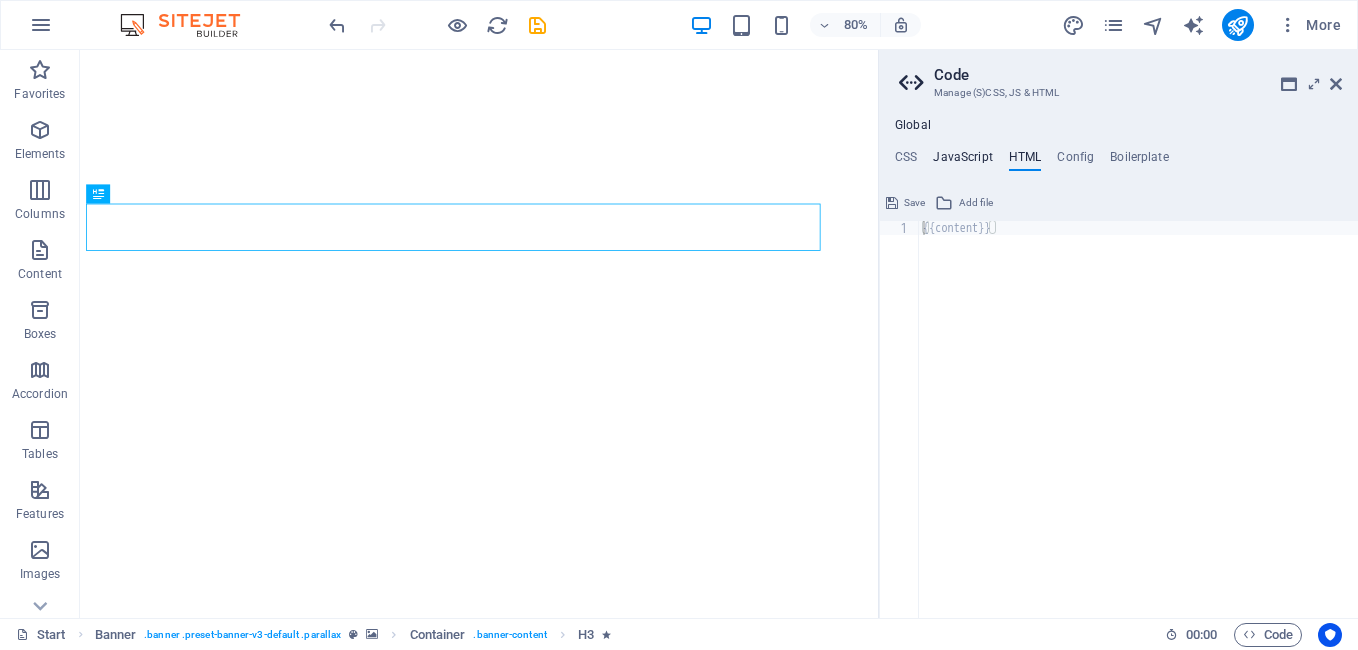 click on "JavaScript" at bounding box center (962, 161) 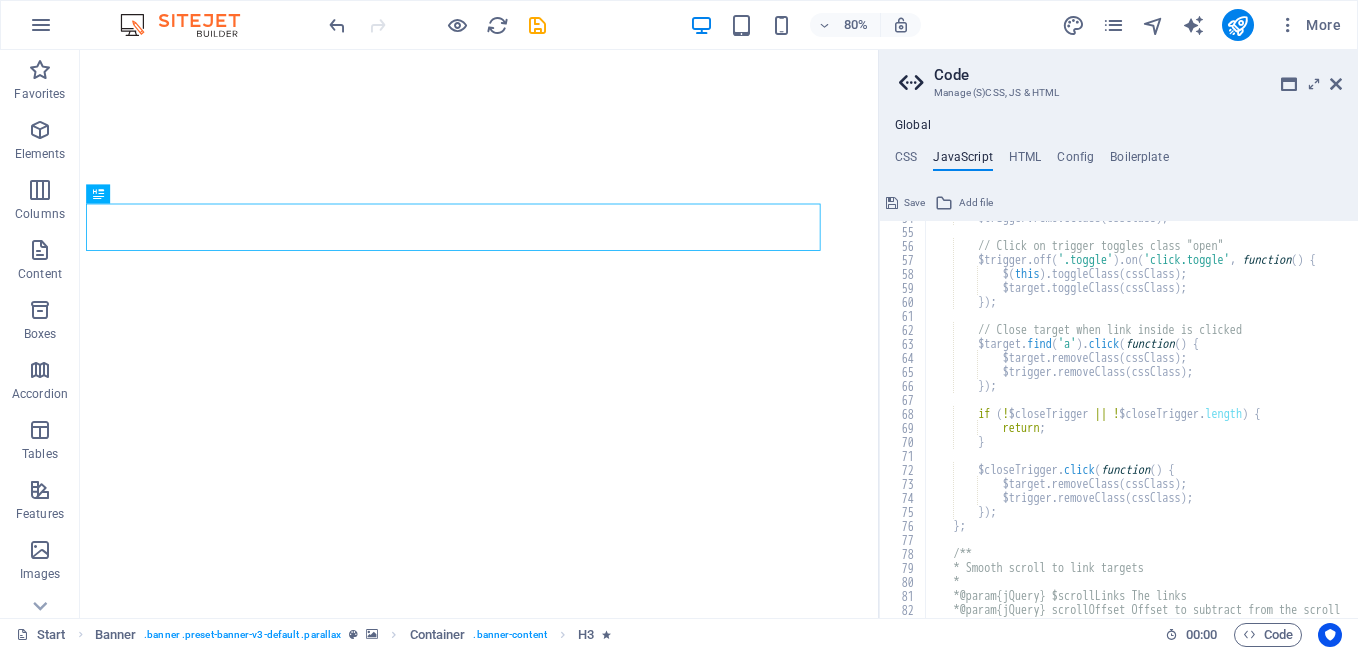 scroll, scrollTop: 954, scrollLeft: 0, axis: vertical 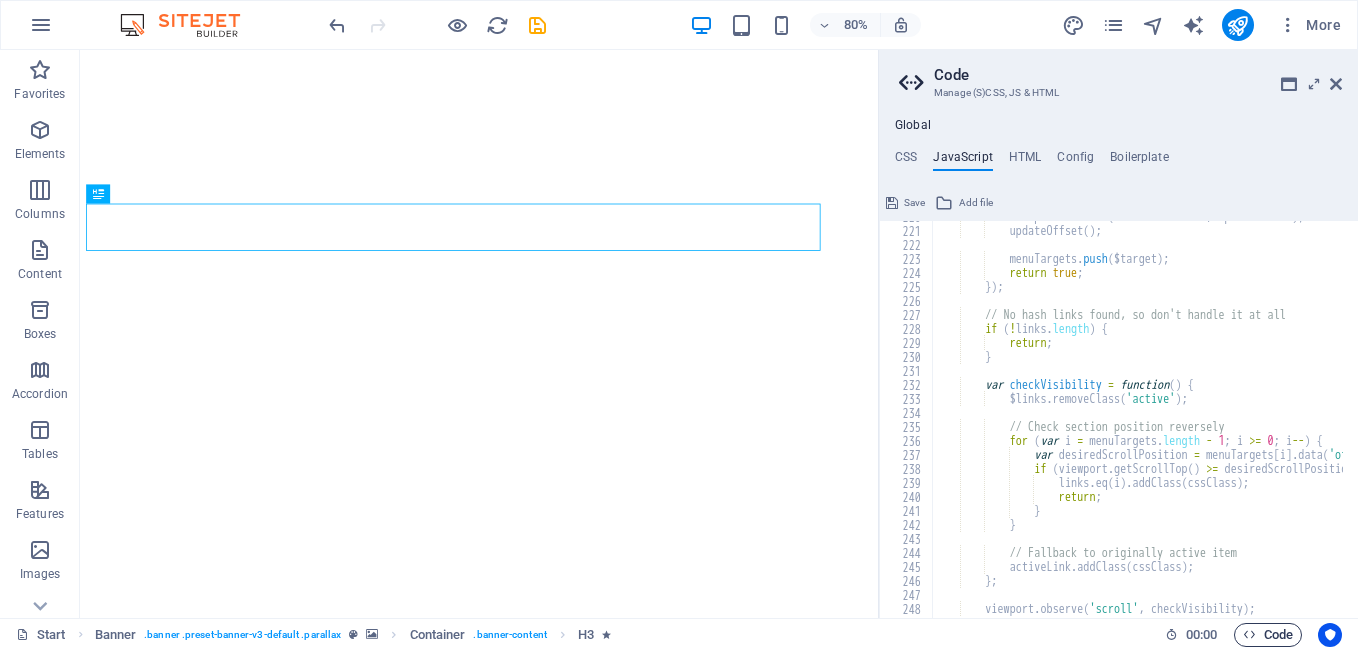 click at bounding box center [1249, 634] 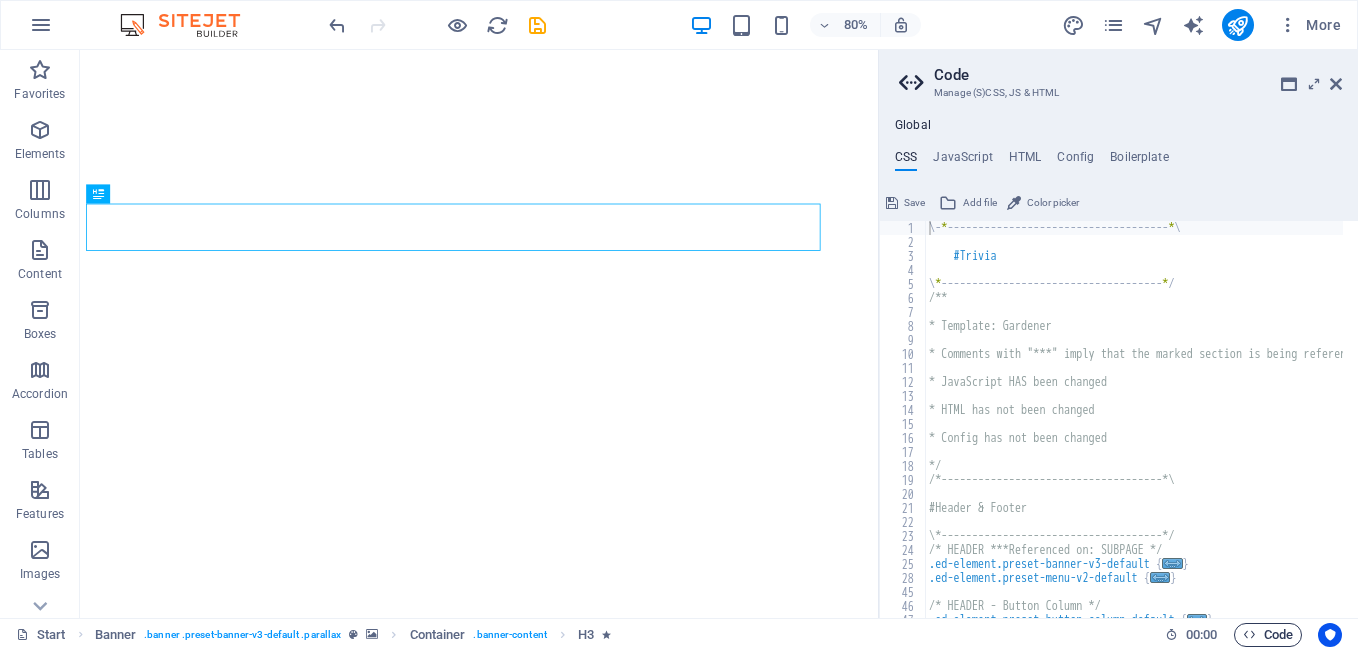 click on "Code" at bounding box center [1268, 635] 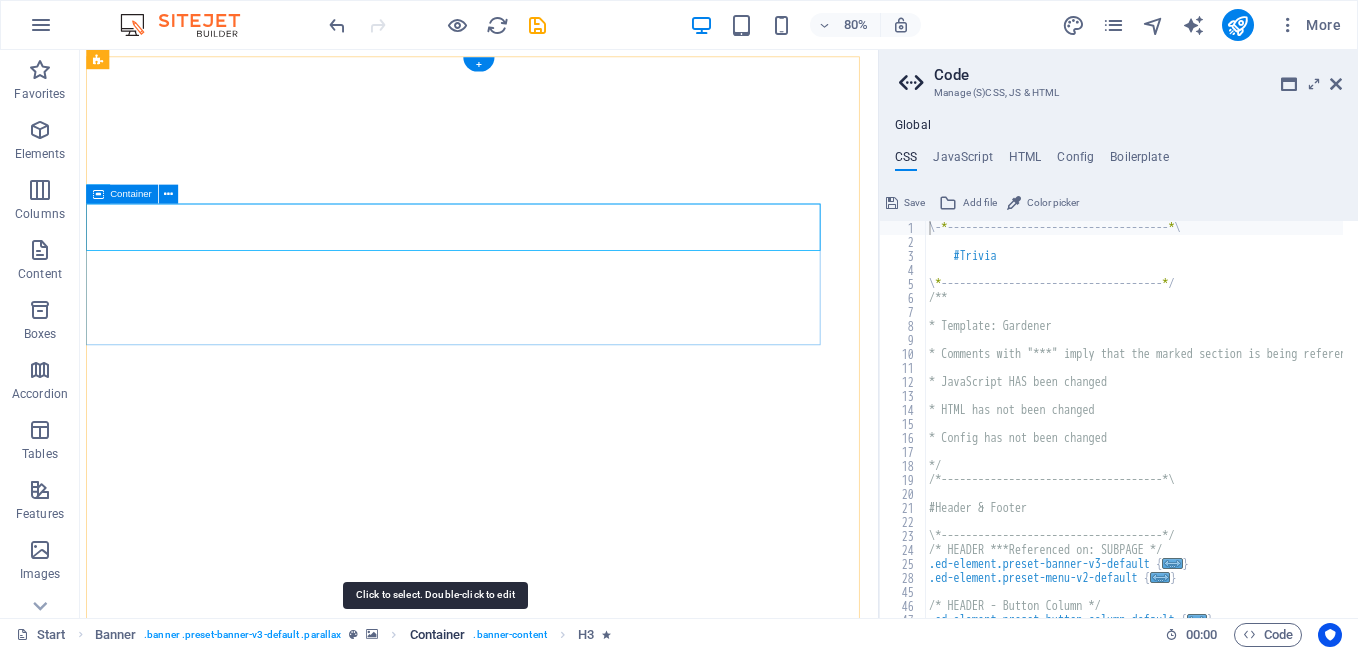 click on "Container" at bounding box center [438, 635] 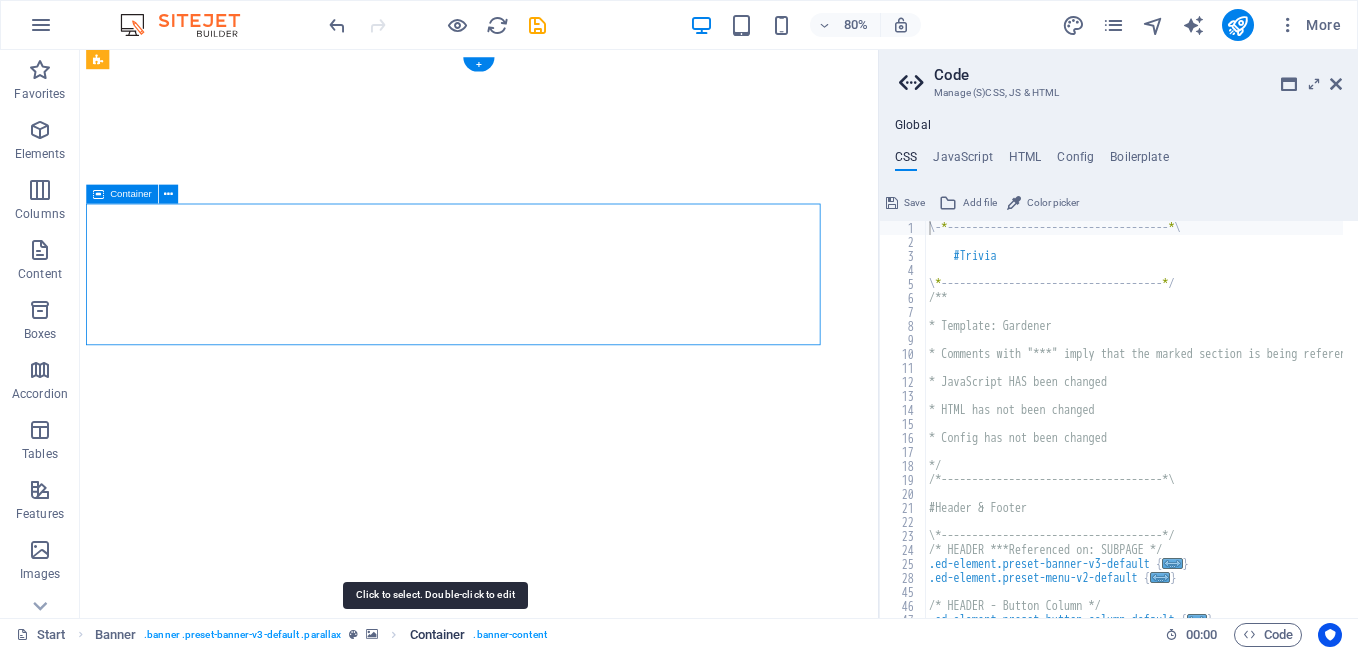 click on "Container" at bounding box center (438, 635) 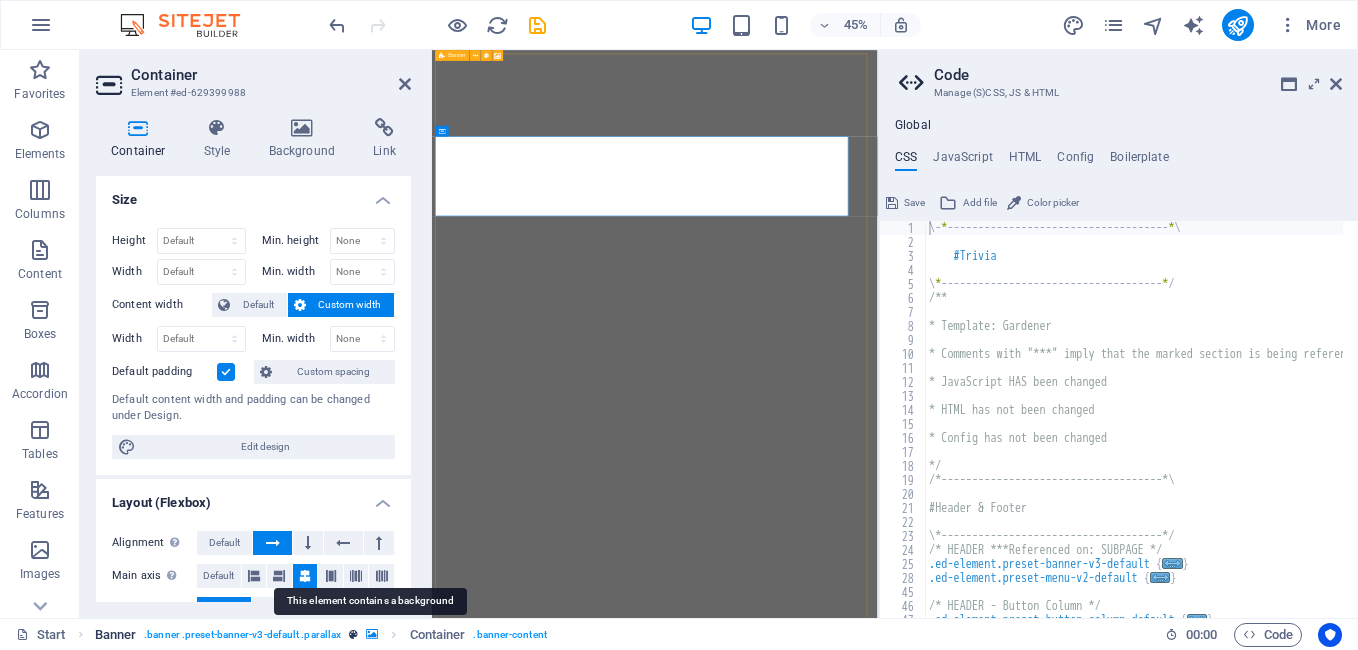 click at bounding box center [372, 634] 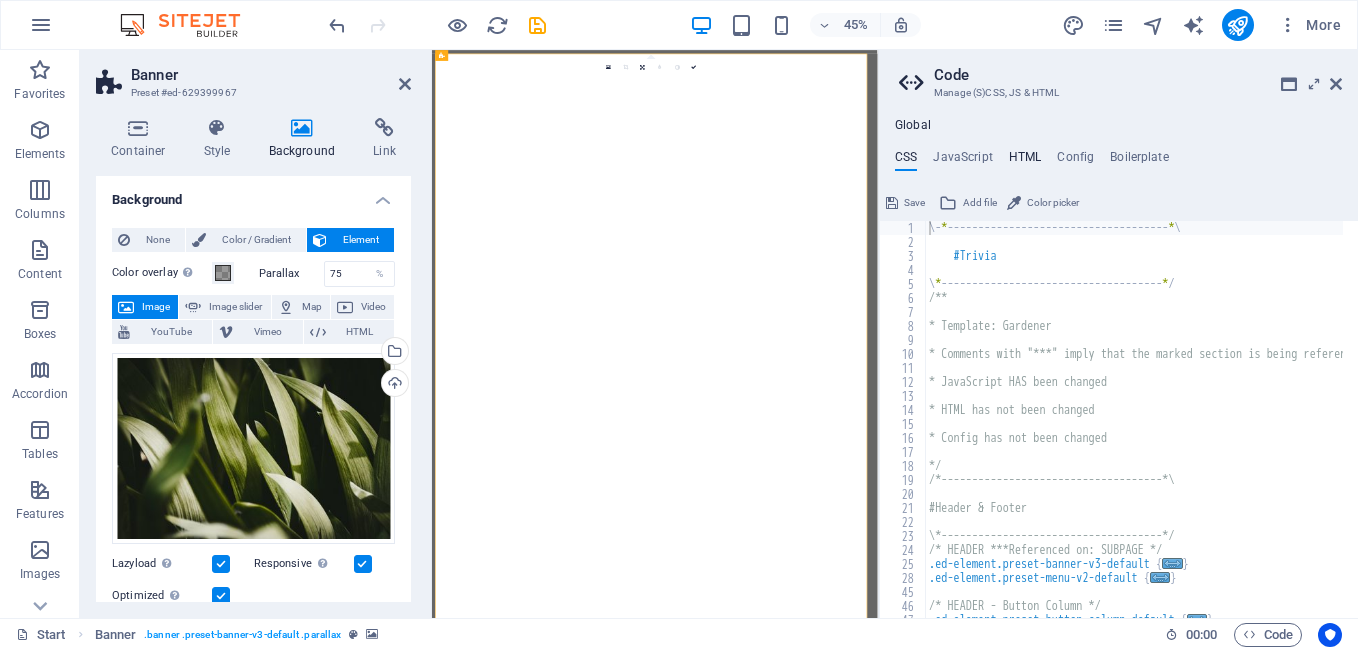 click on "HTML" at bounding box center (1025, 161) 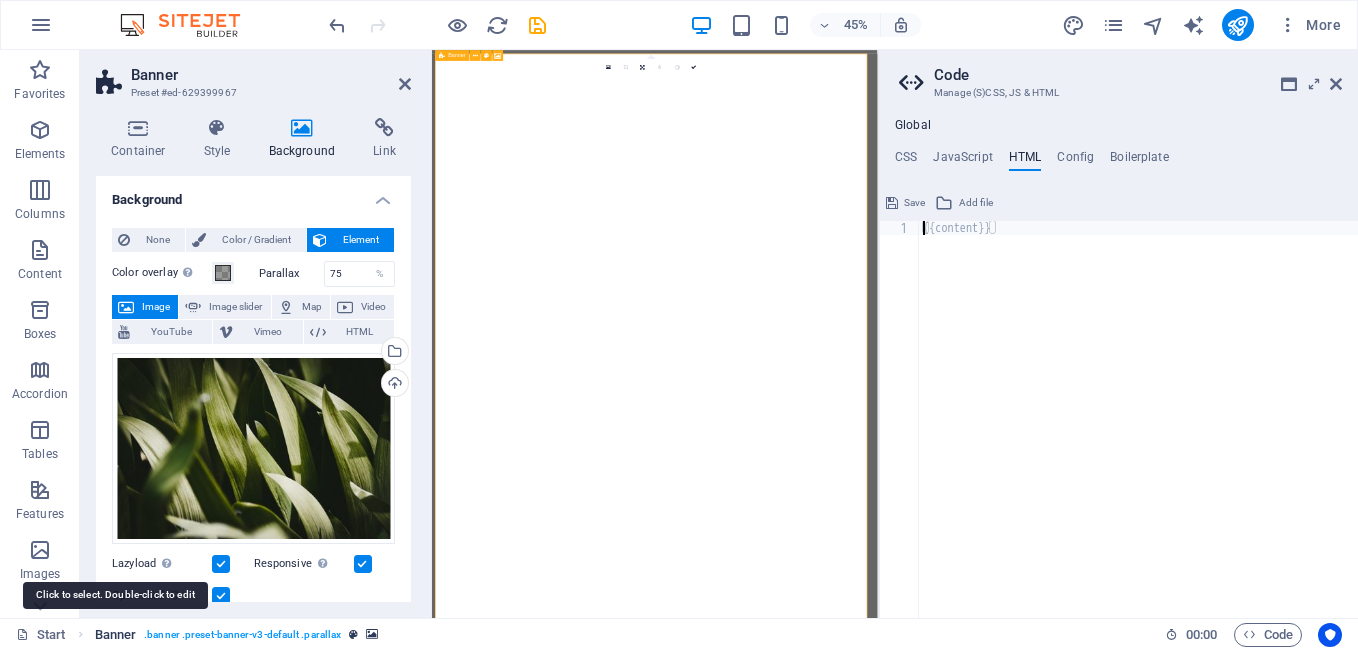 click on "Banner" at bounding box center [116, 635] 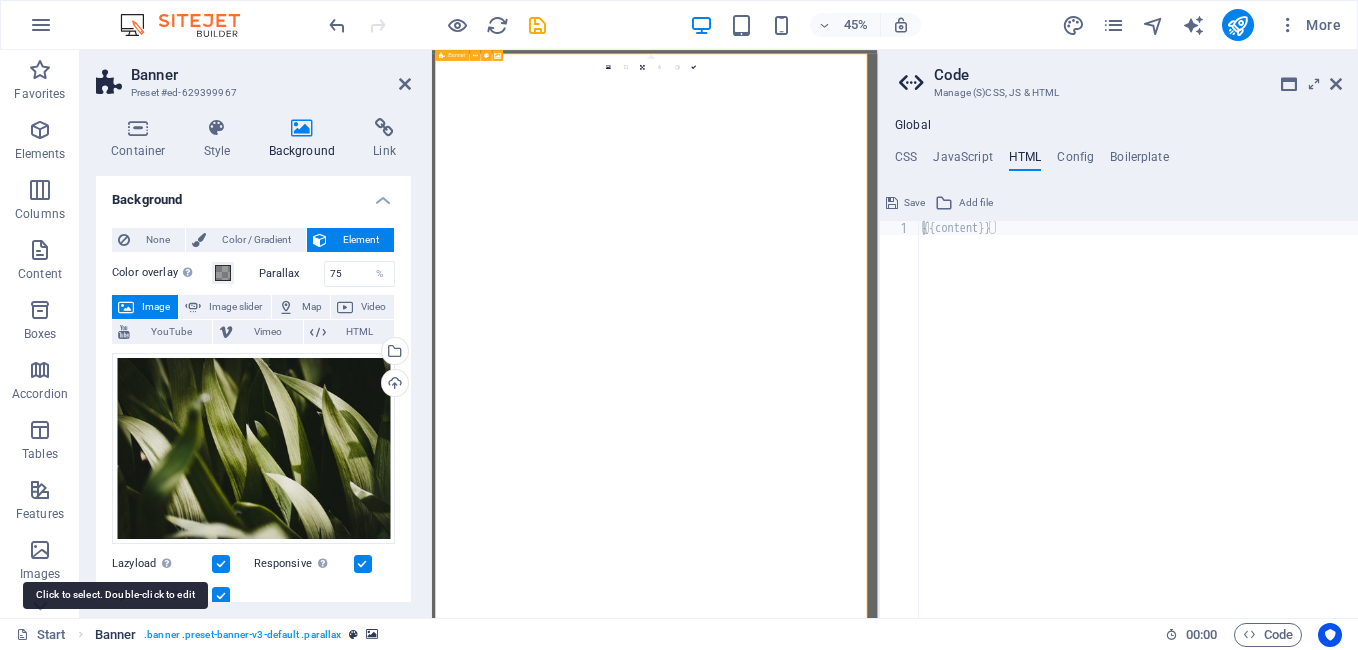 click on "Banner" at bounding box center (116, 635) 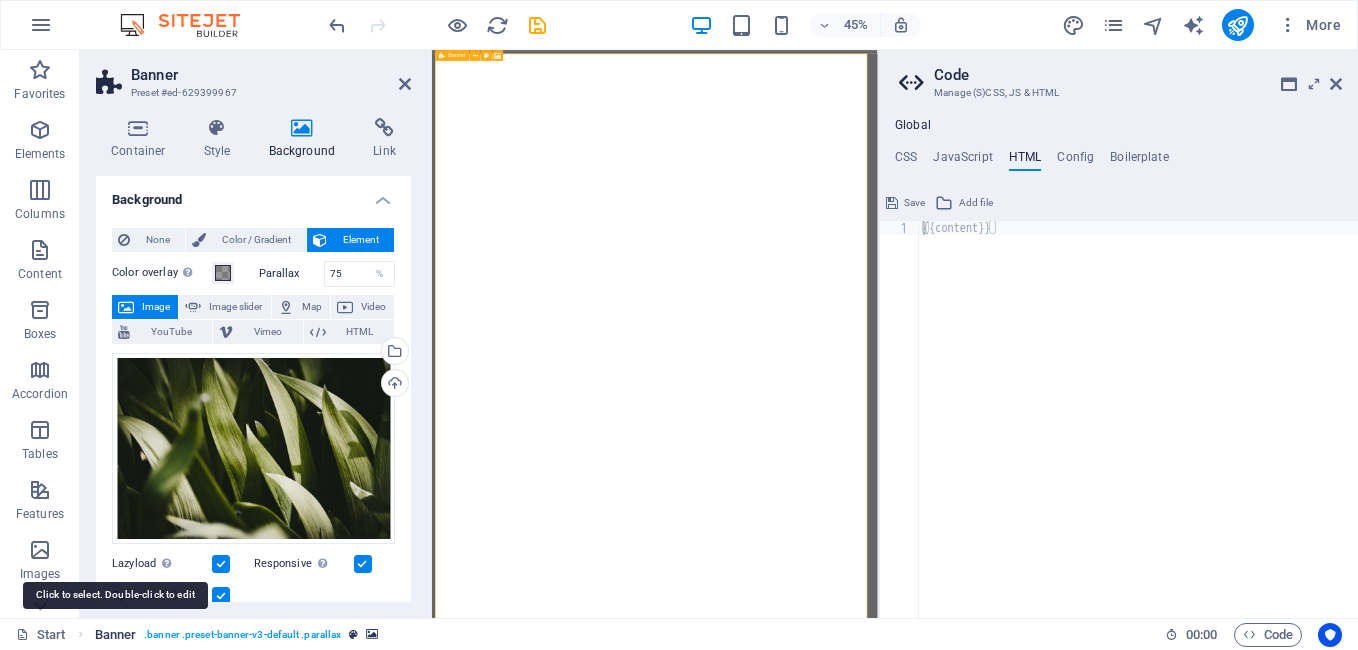 click on "Banner" at bounding box center [116, 635] 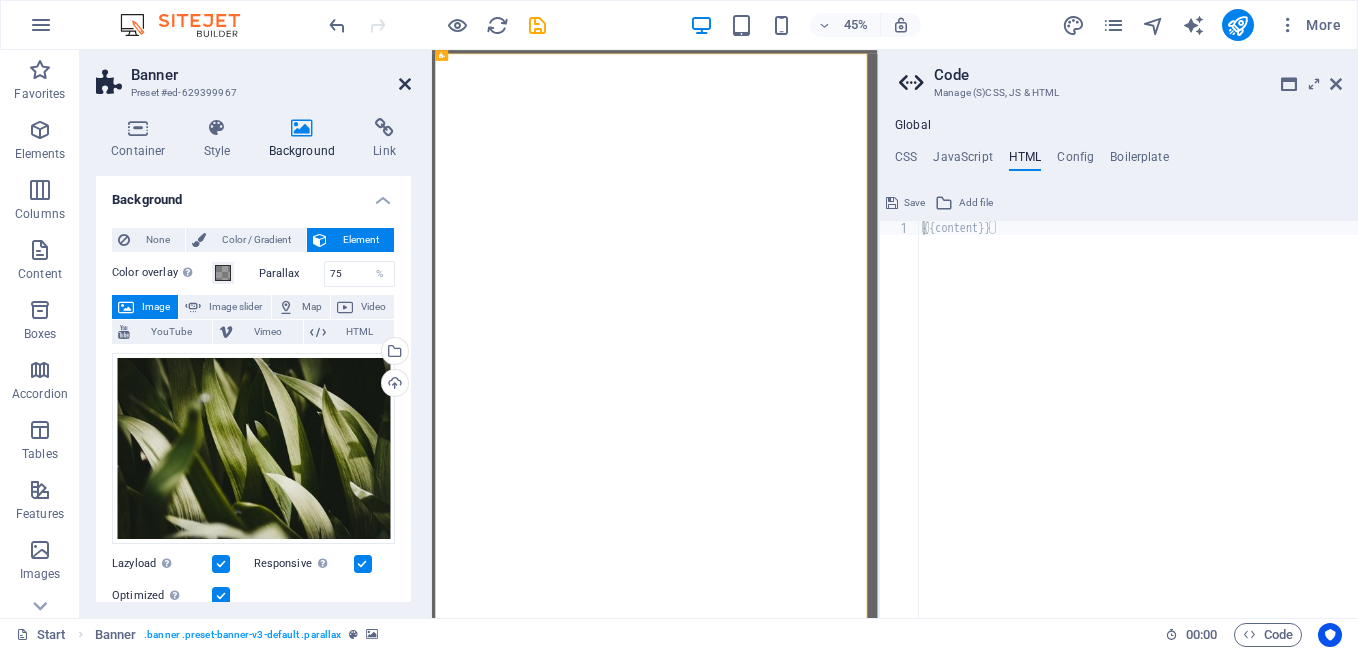 click at bounding box center [405, 84] 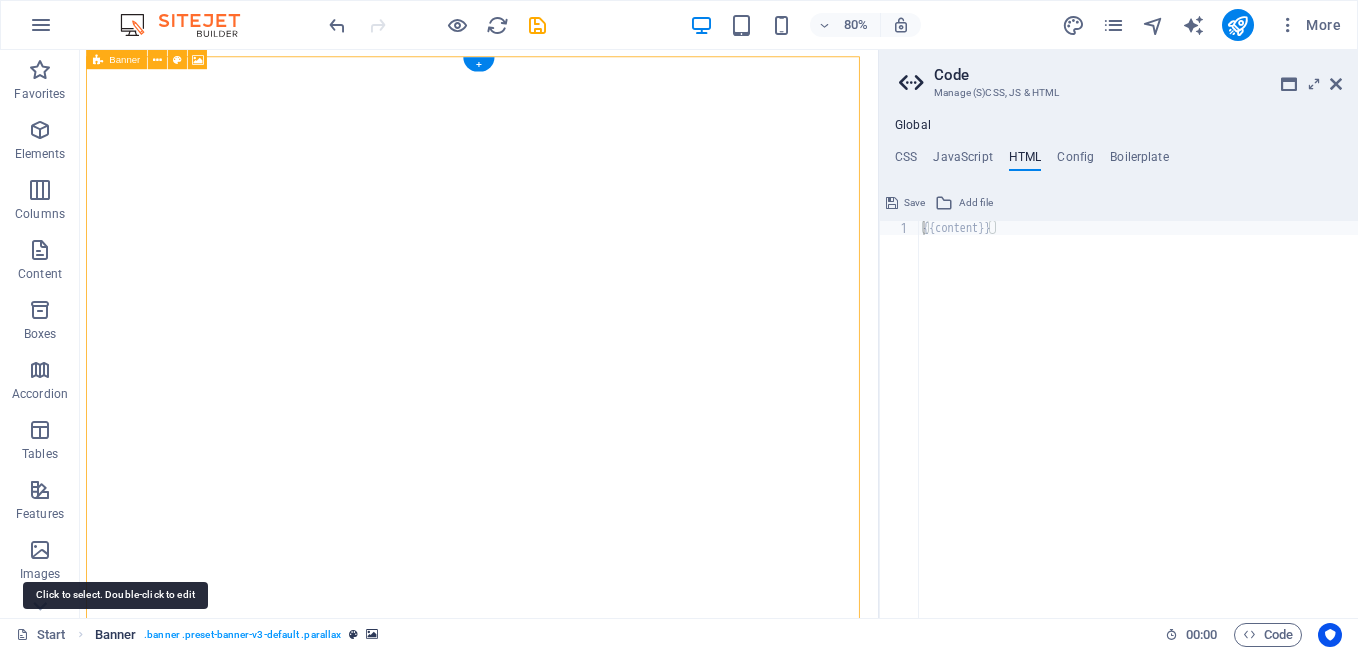 click on "Banner" at bounding box center (116, 635) 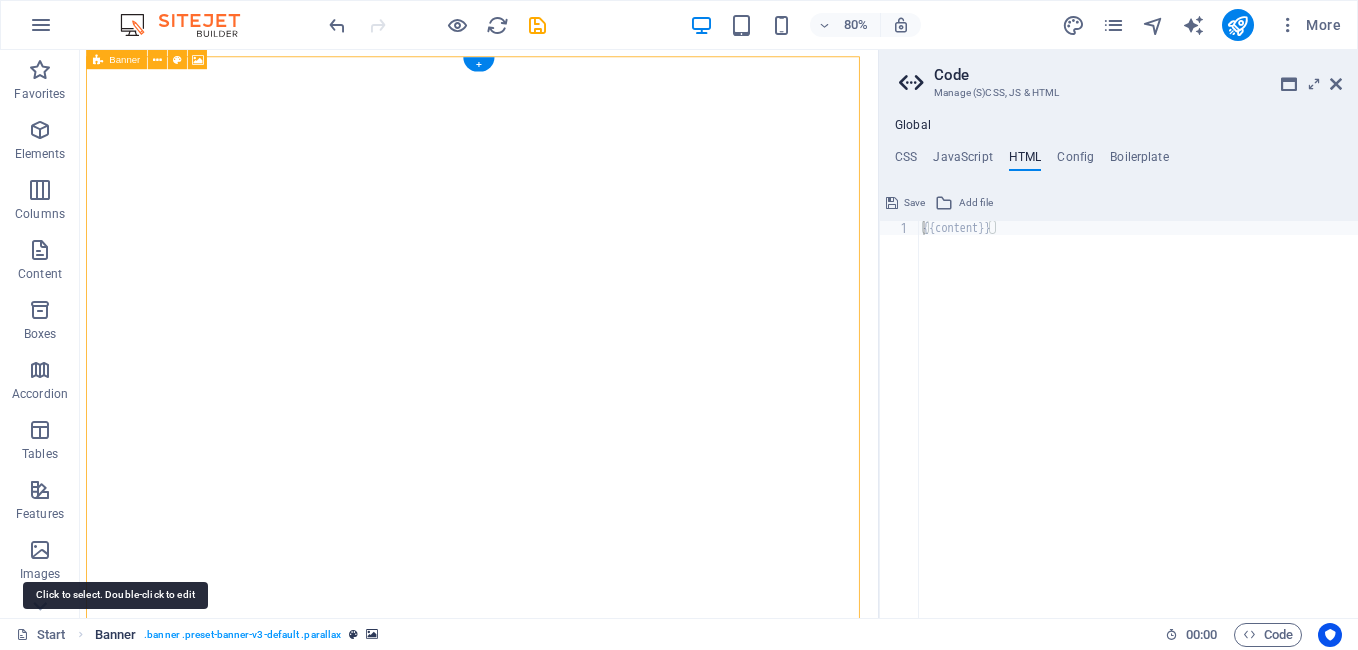 click on "Banner" at bounding box center (116, 635) 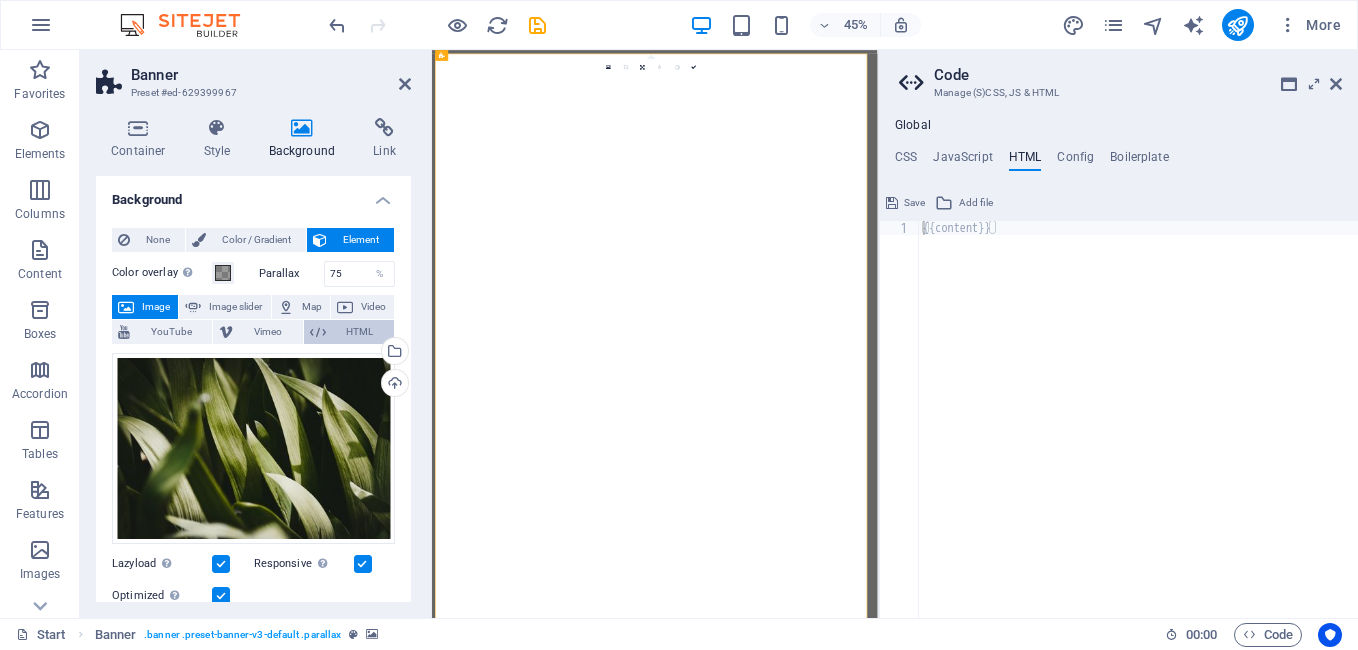 click on "HTML" at bounding box center (360, 332) 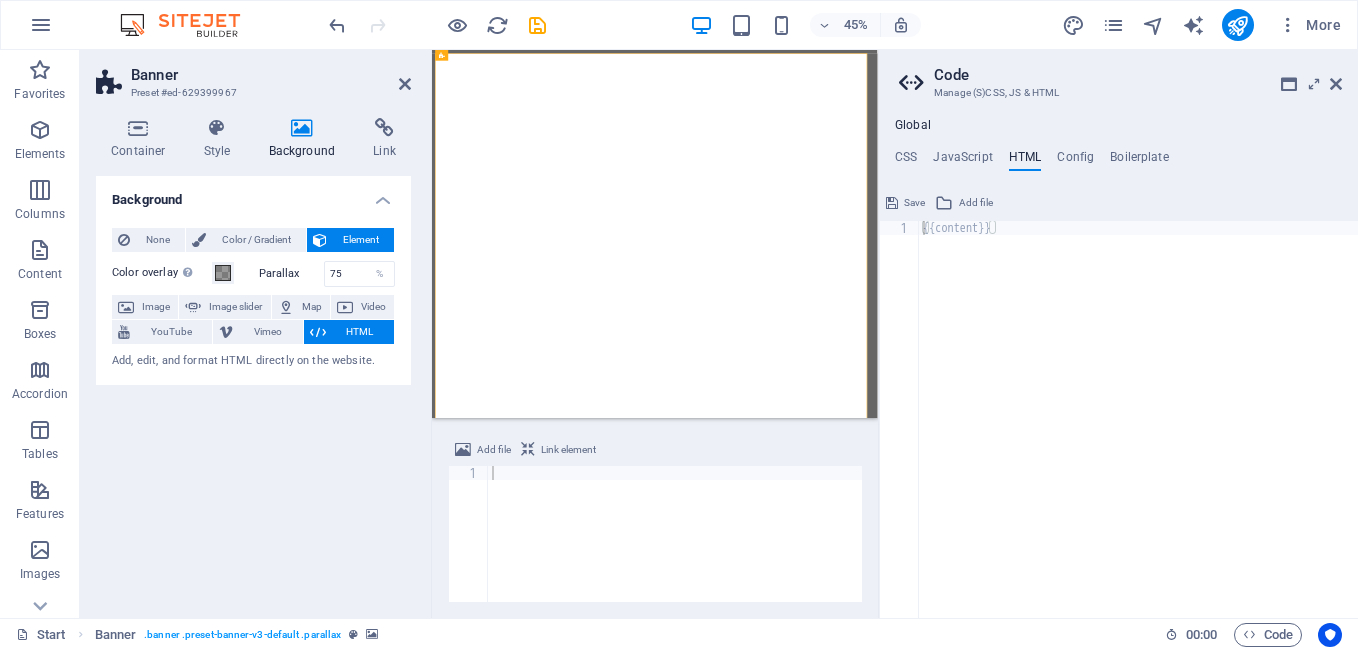 click at bounding box center [528, 450] 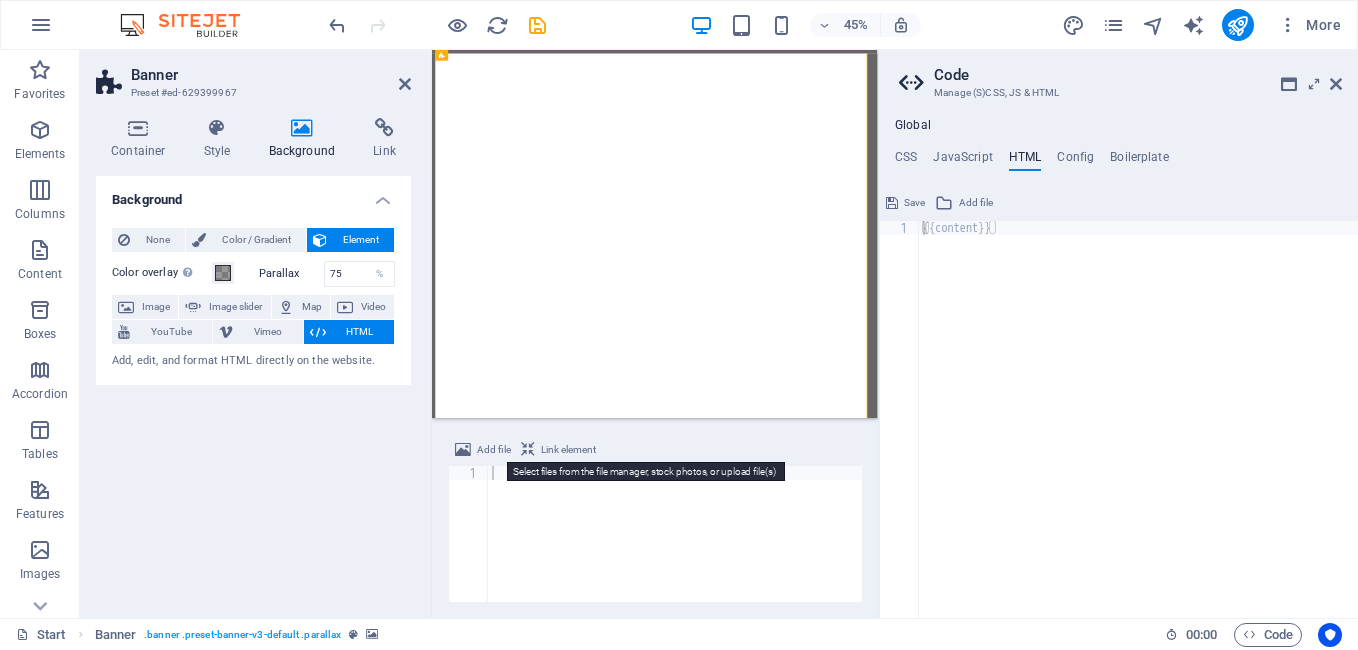 click on "Add file" at bounding box center (494, 450) 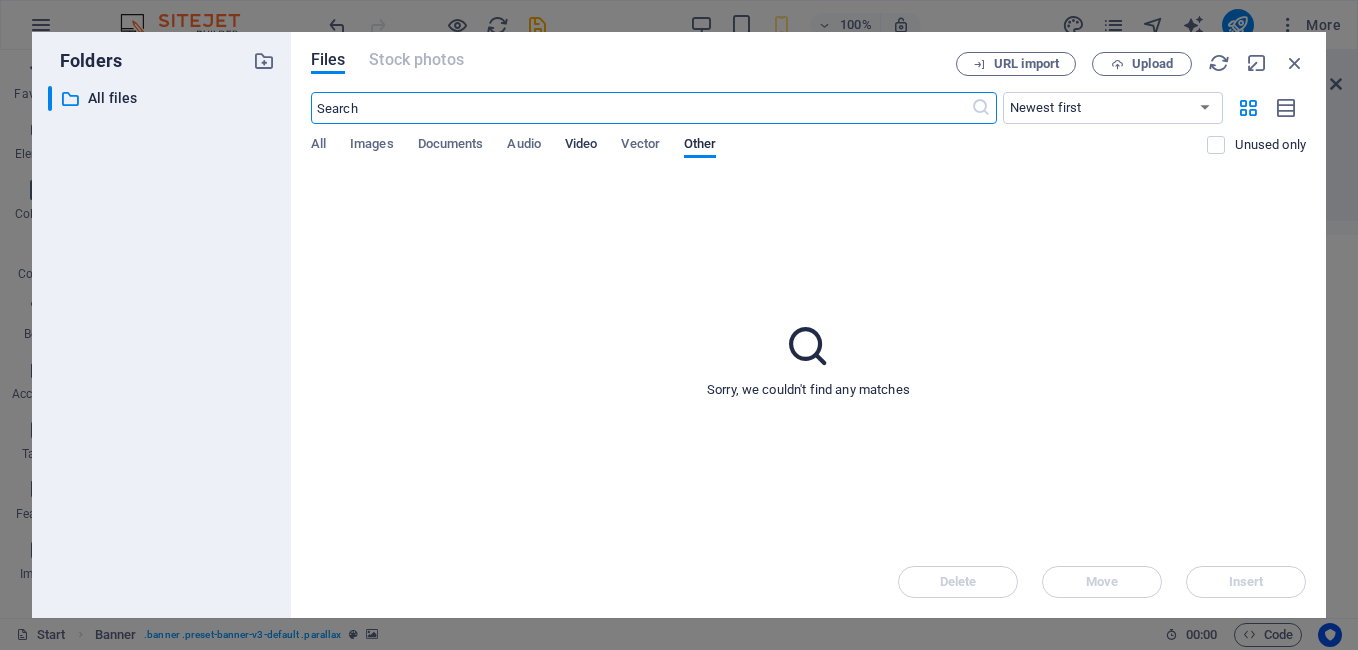 click on "Video" at bounding box center (581, 146) 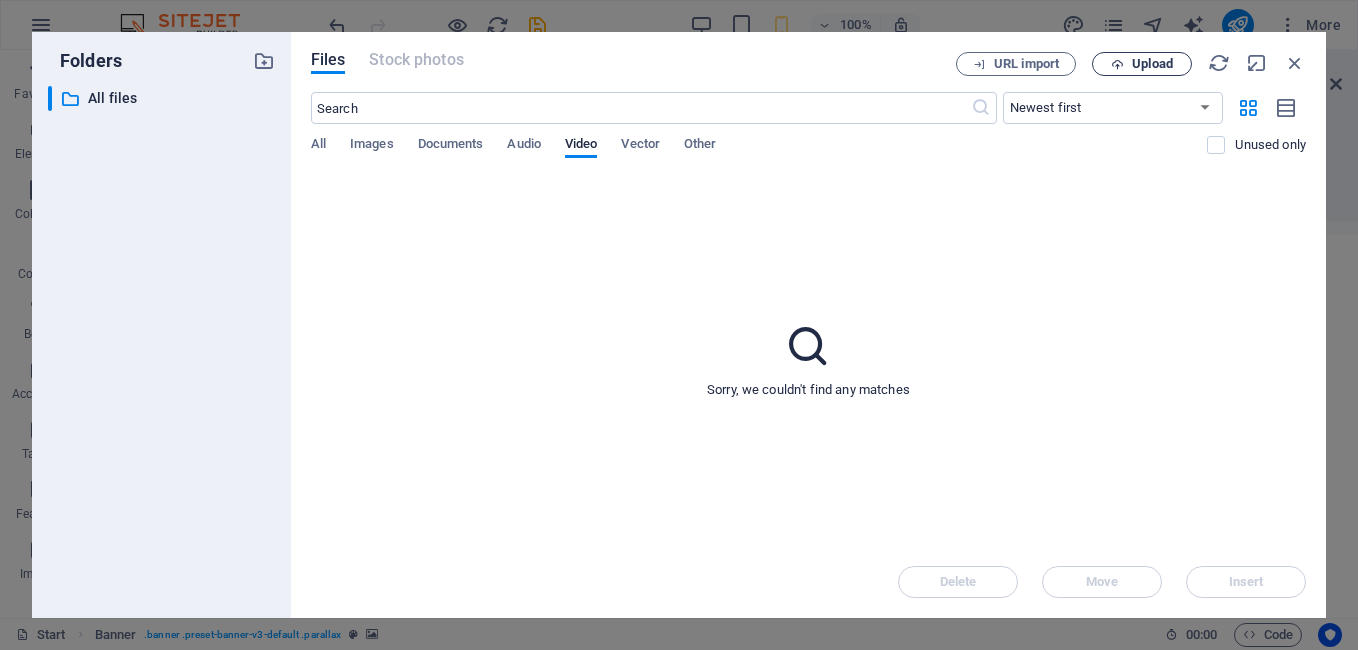 click on "Upload" at bounding box center [1152, 64] 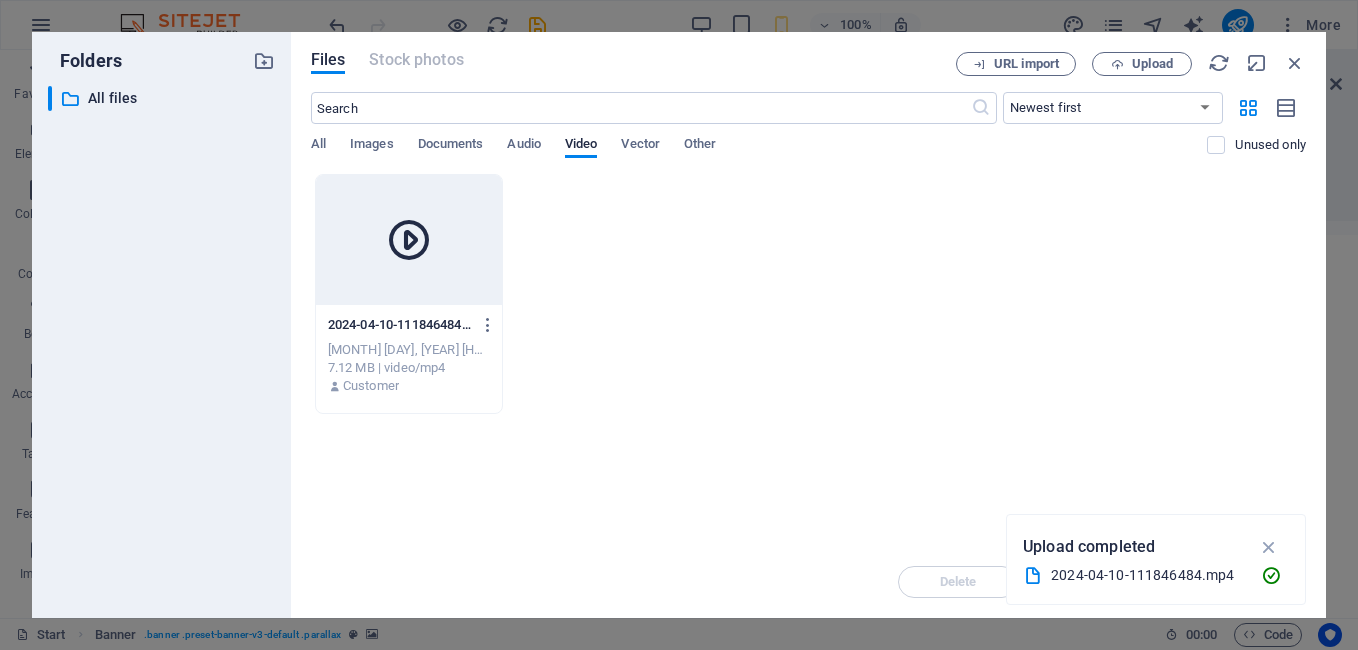 drag, startPoint x: 515, startPoint y: 367, endPoint x: 771, endPoint y: 545, distance: 311.8012 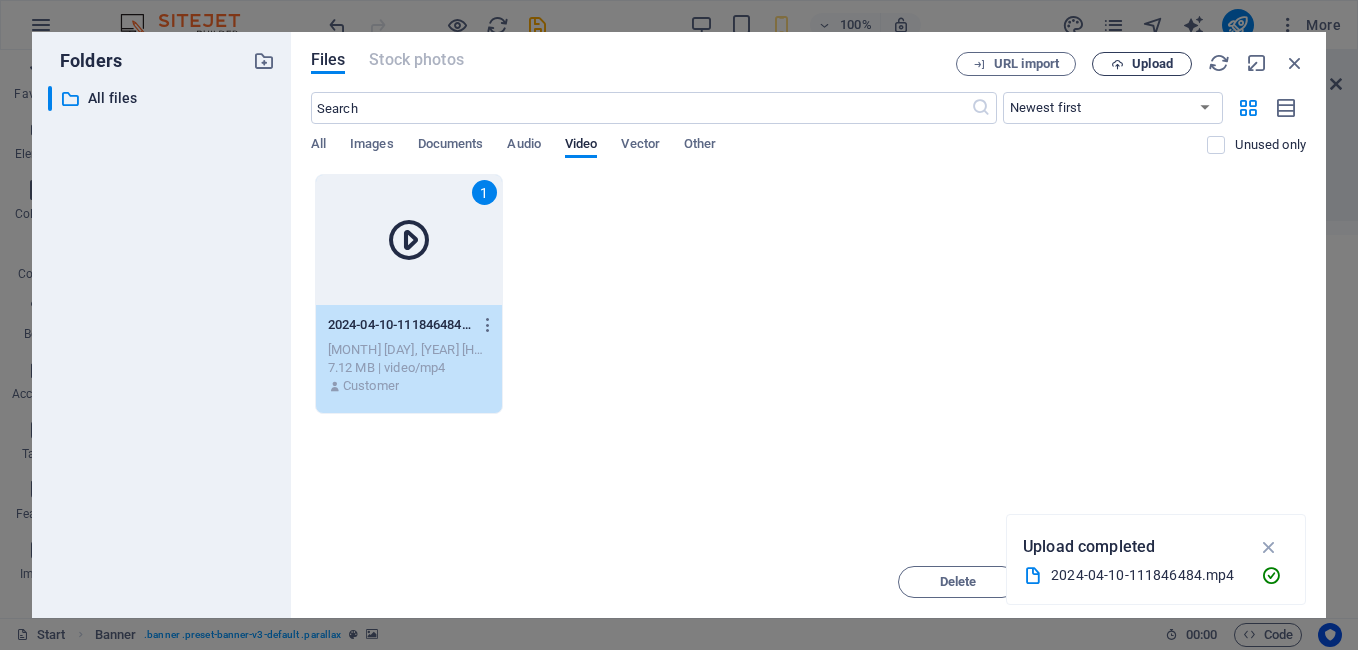 click on "Upload" at bounding box center [1142, 64] 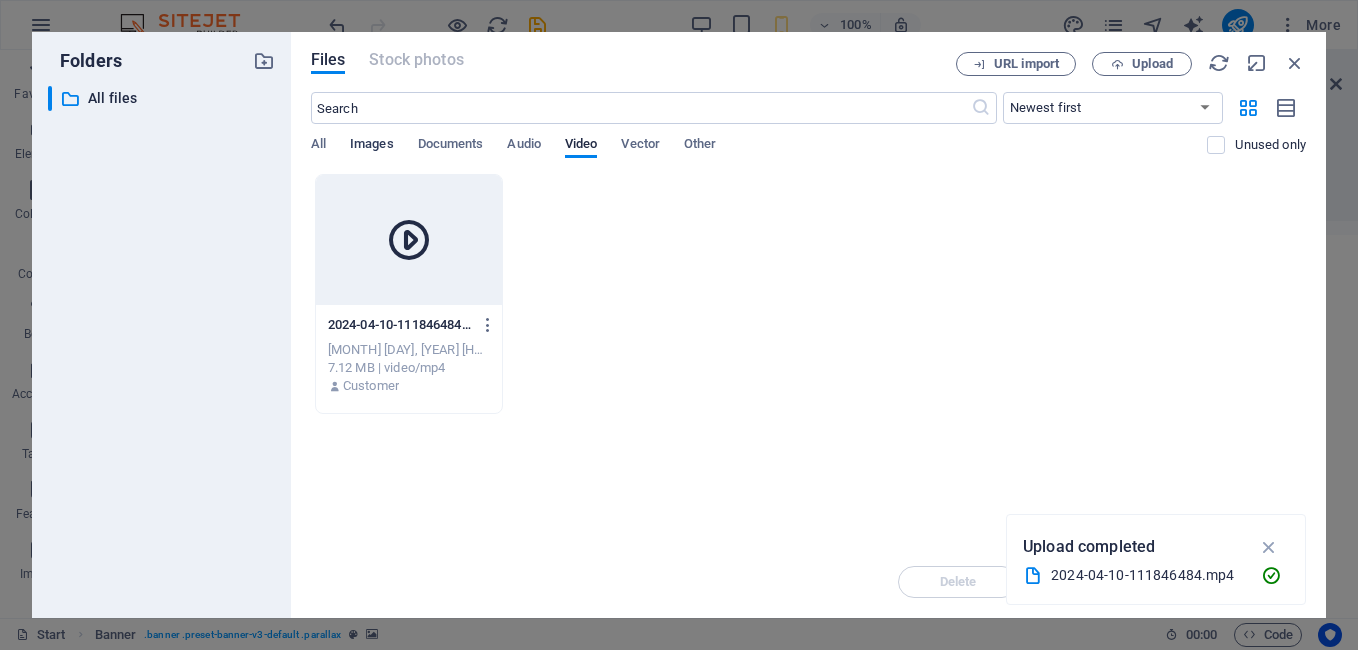 click on "Images" at bounding box center [372, 146] 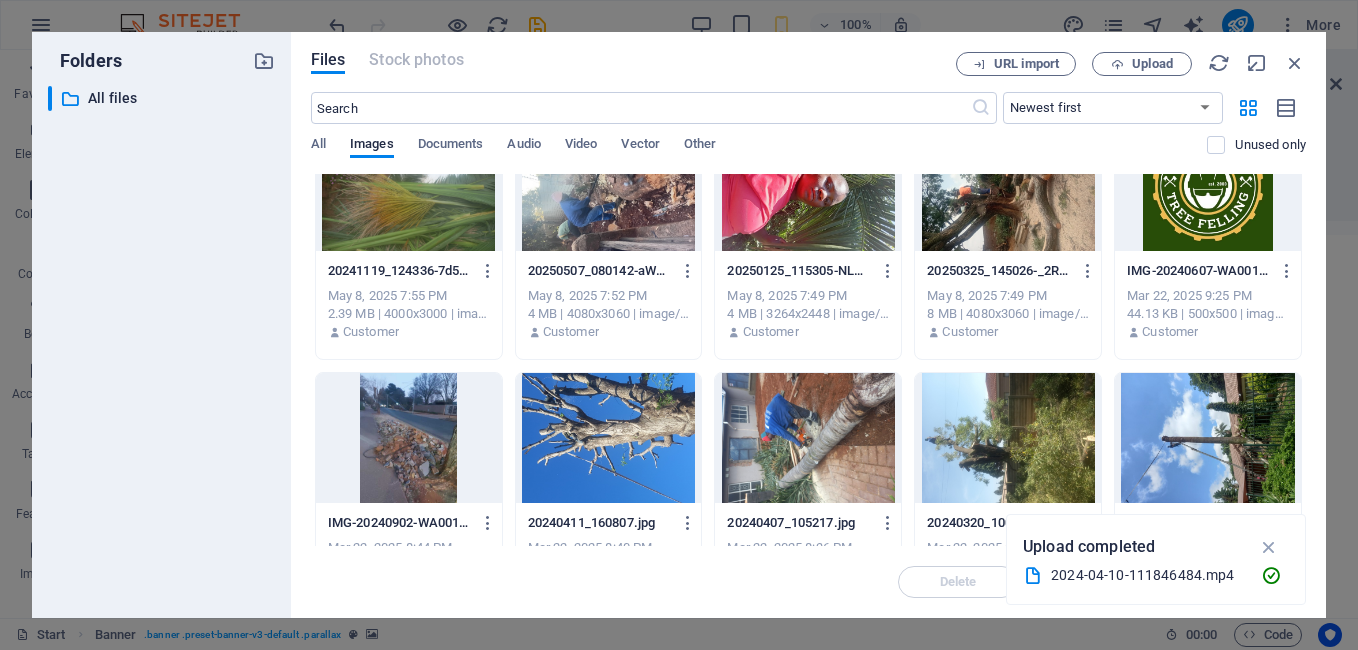 scroll, scrollTop: 372, scrollLeft: 0, axis: vertical 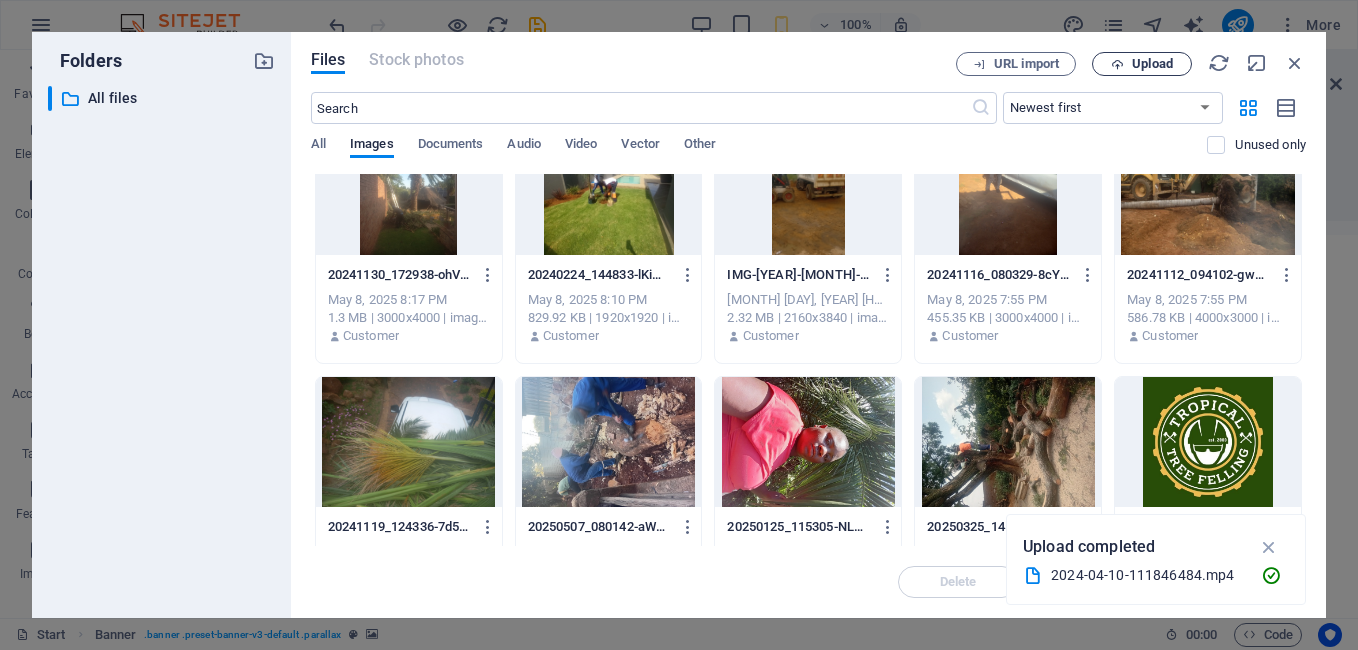 click on "Upload" at bounding box center (1142, 64) 